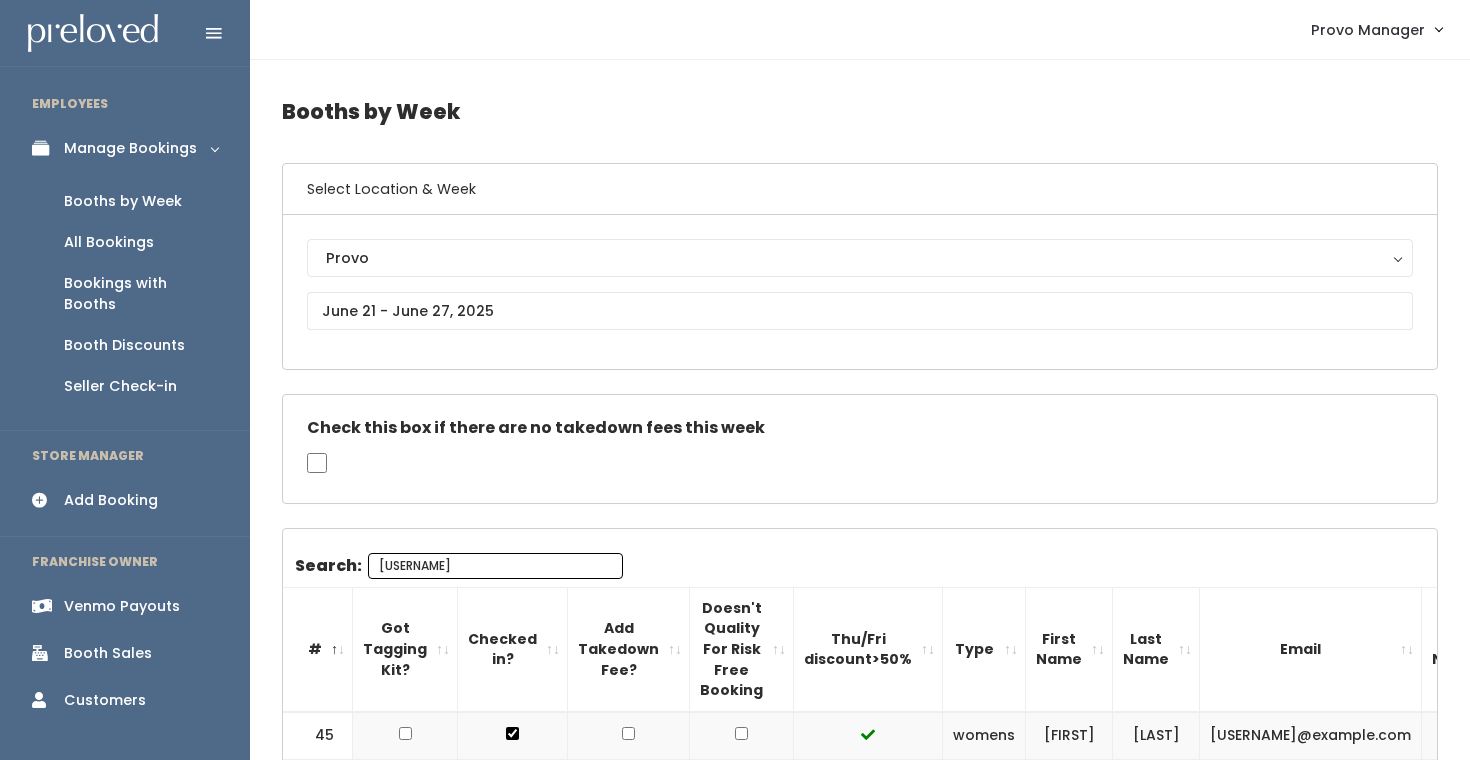 scroll, scrollTop: 78, scrollLeft: 0, axis: vertical 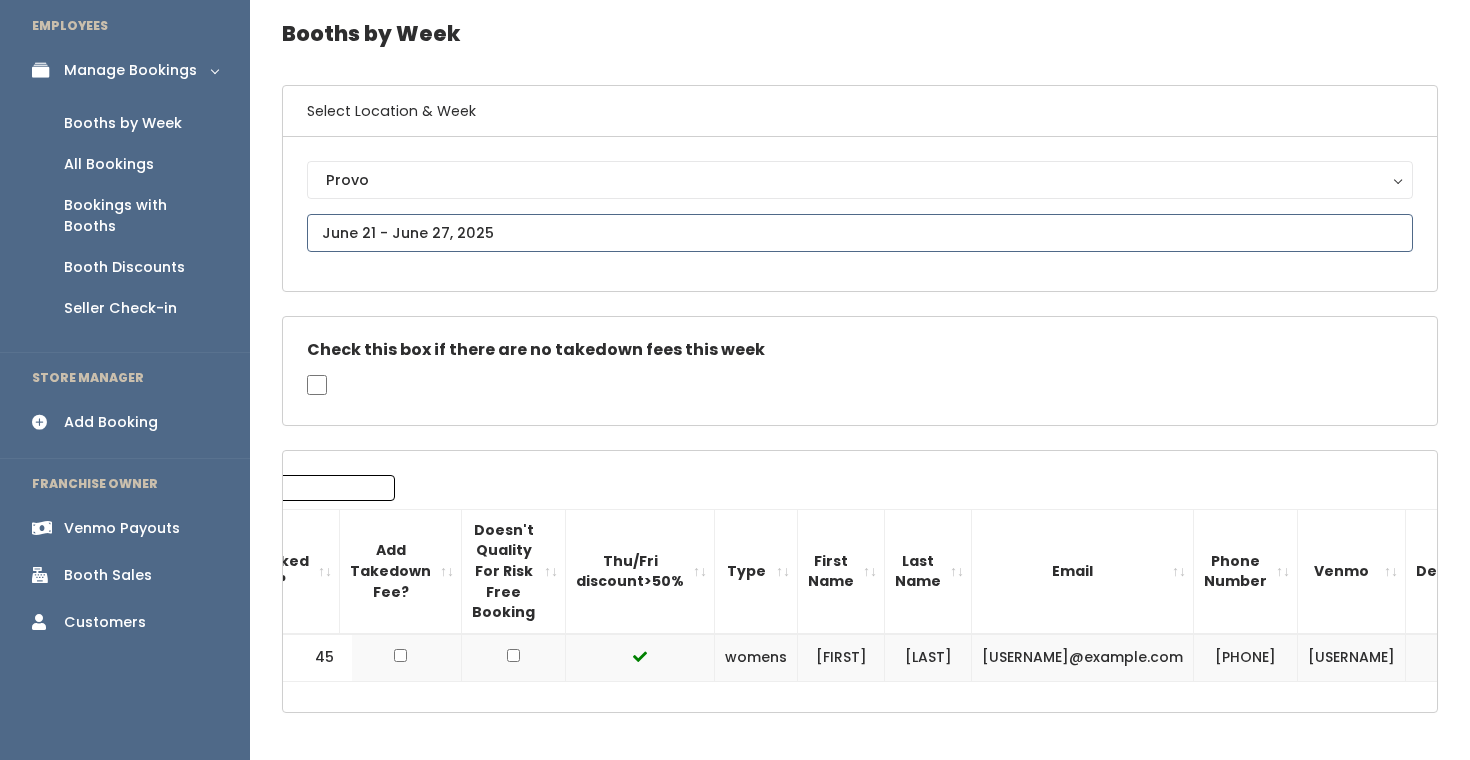 click at bounding box center [860, 233] 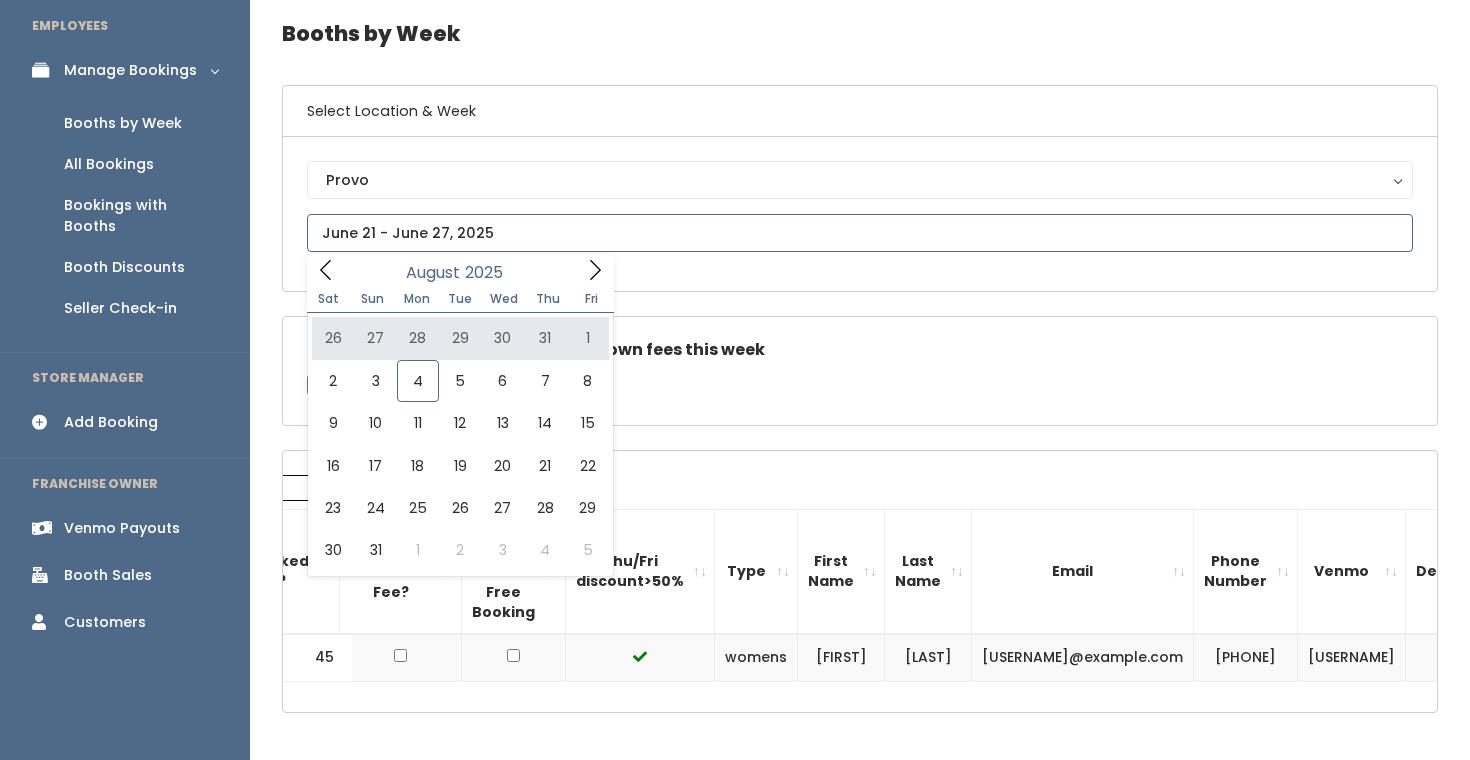 click 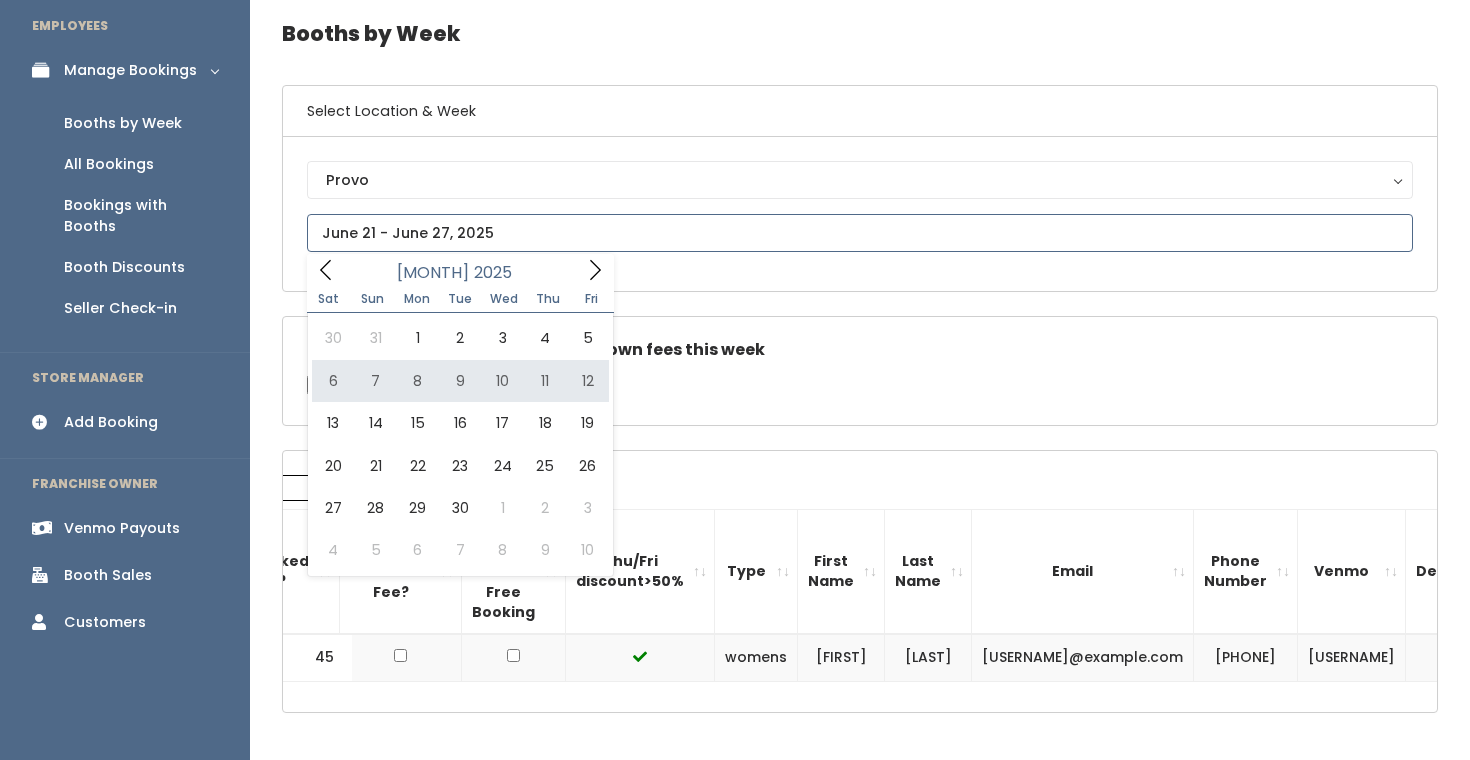 type on "September 6 to September 12" 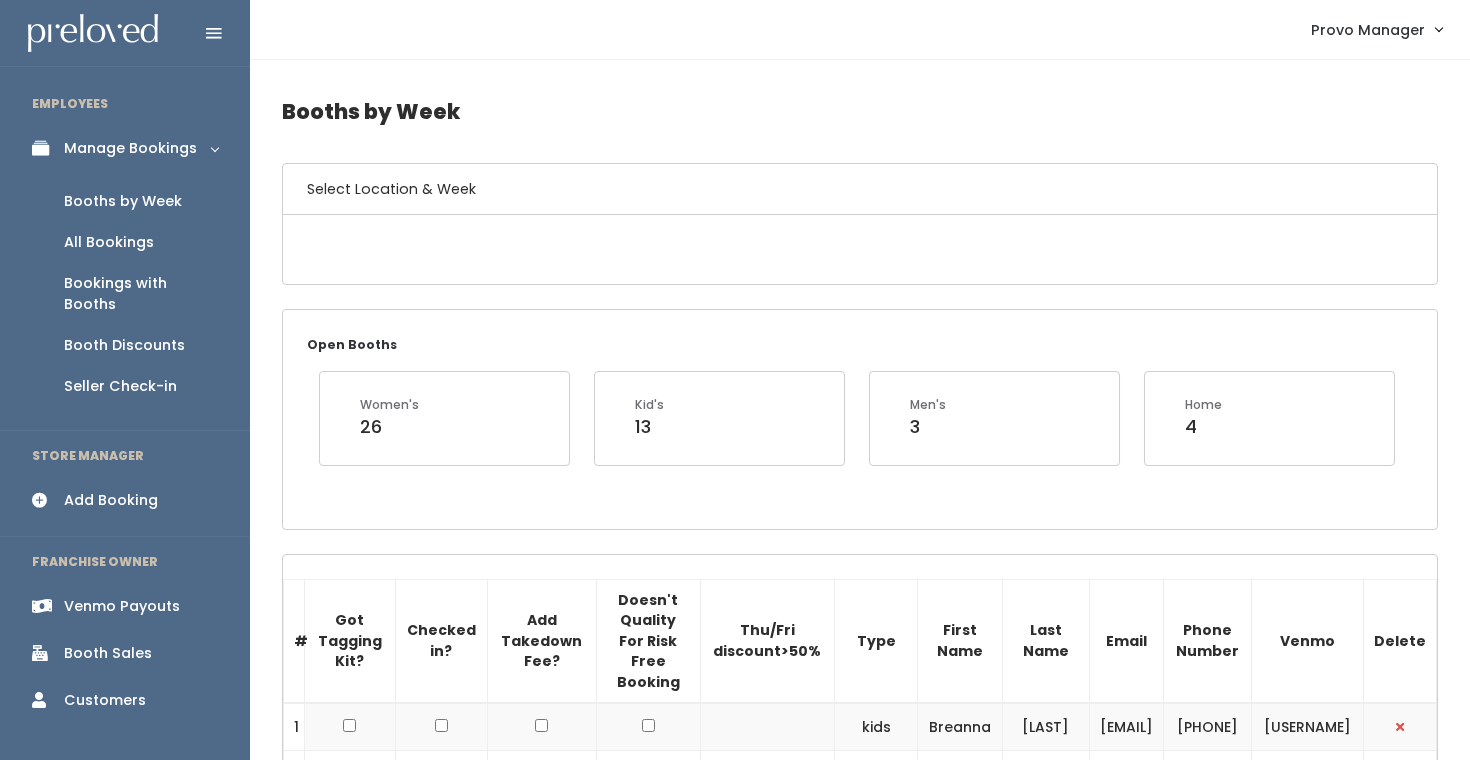 scroll, scrollTop: 0, scrollLeft: 0, axis: both 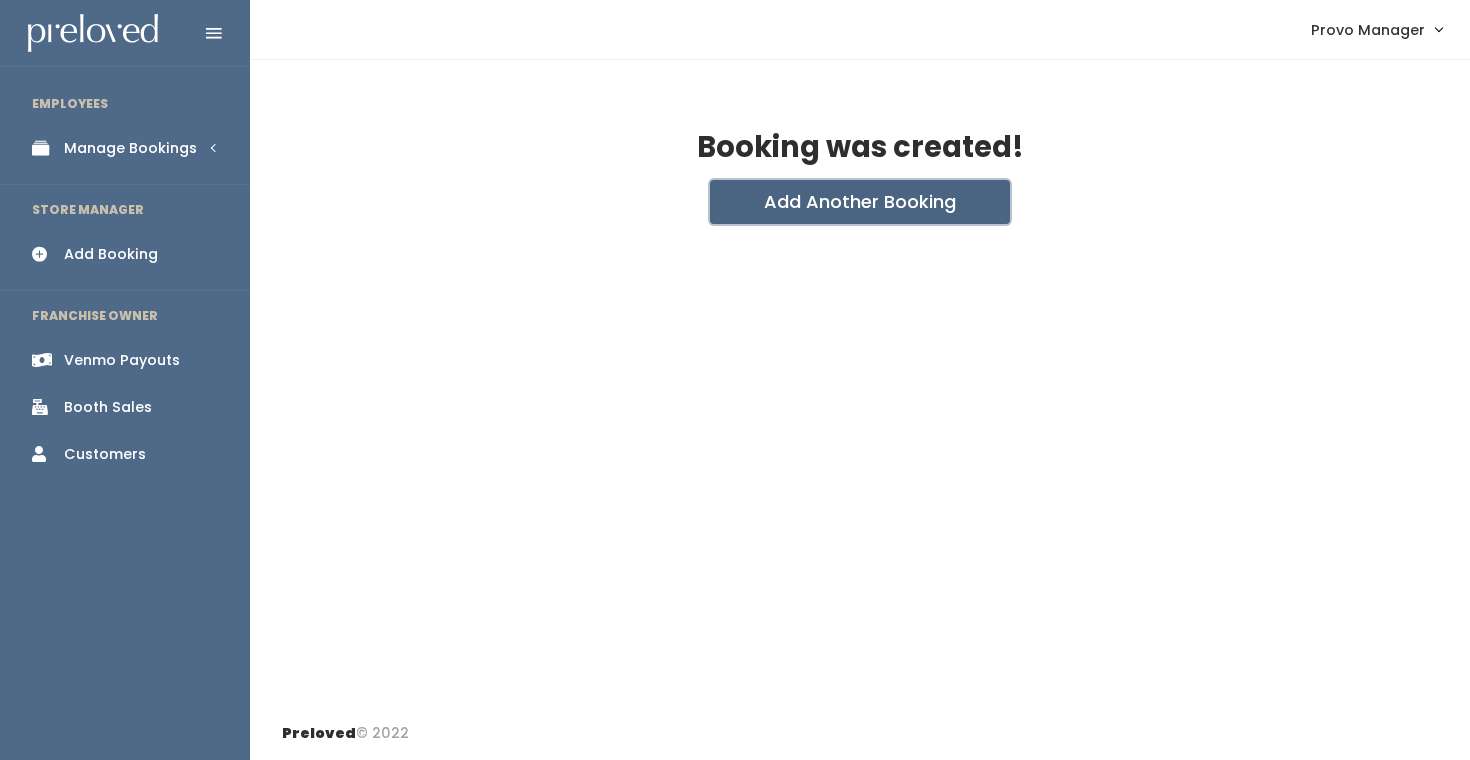 click on "Add Another Booking" at bounding box center [860, 202] 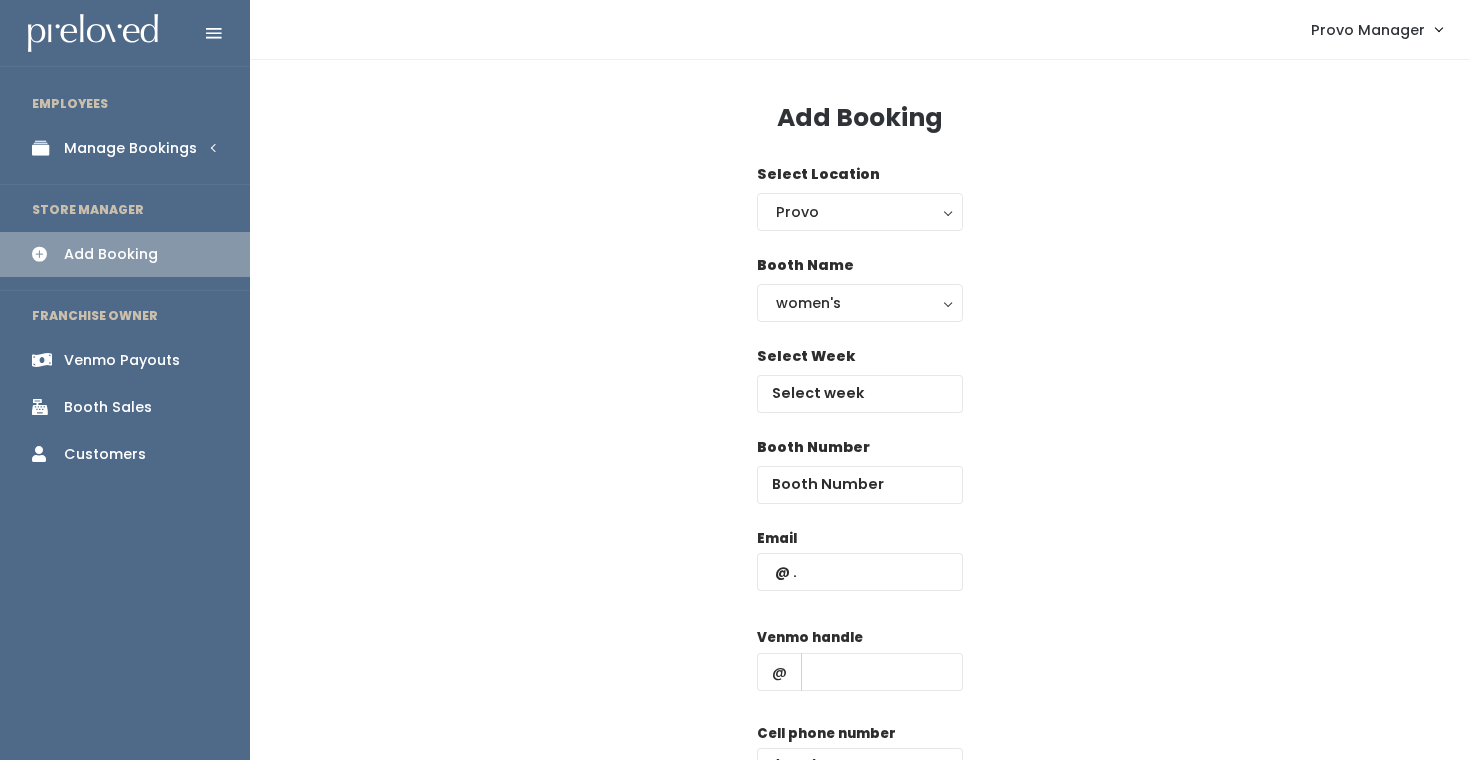 scroll, scrollTop: 0, scrollLeft: 0, axis: both 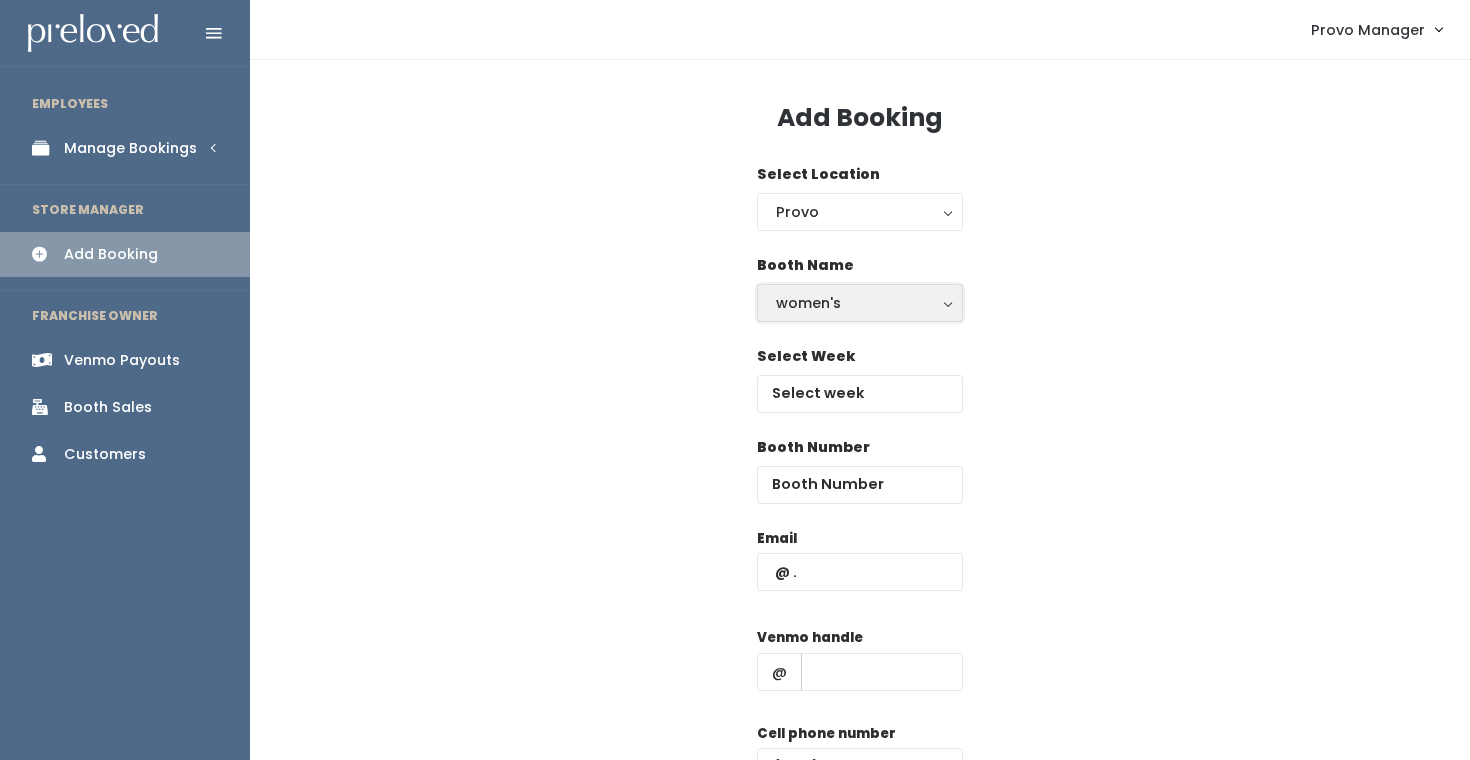 click on "women's" at bounding box center (860, 303) 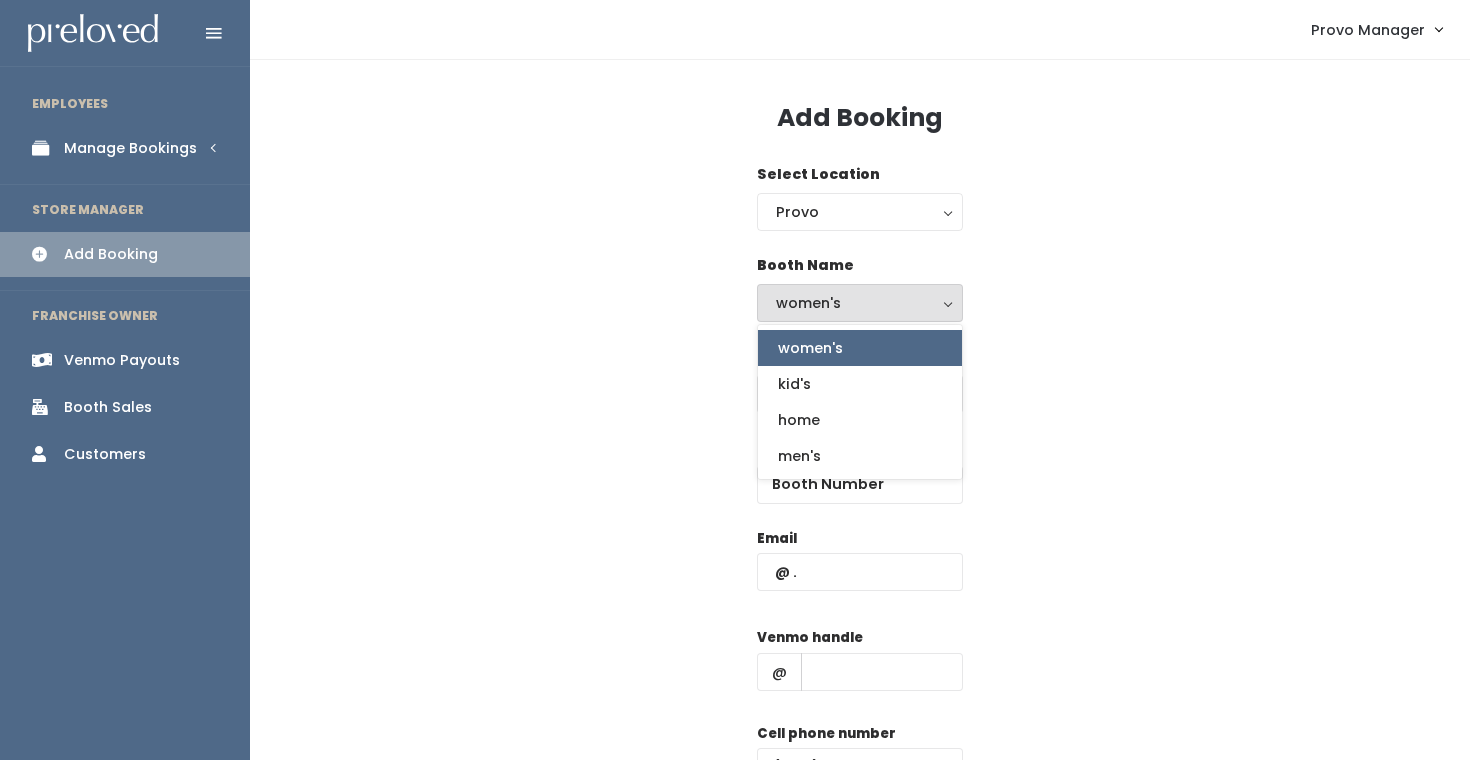 click on "Booth Name
women's
kid's
home
men's
women's    women's  kid's  home  men's" at bounding box center [860, 300] 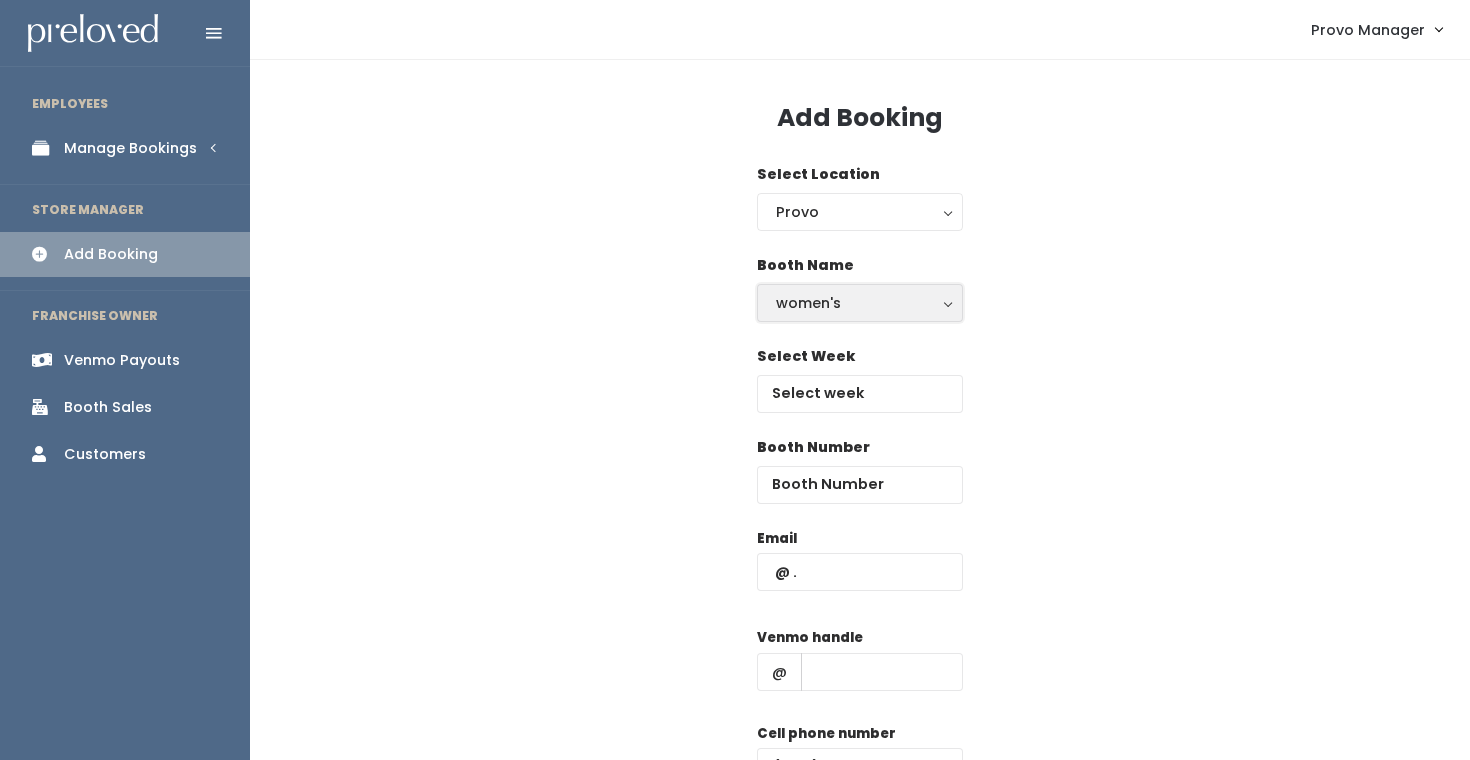click on "women's" at bounding box center (860, 303) 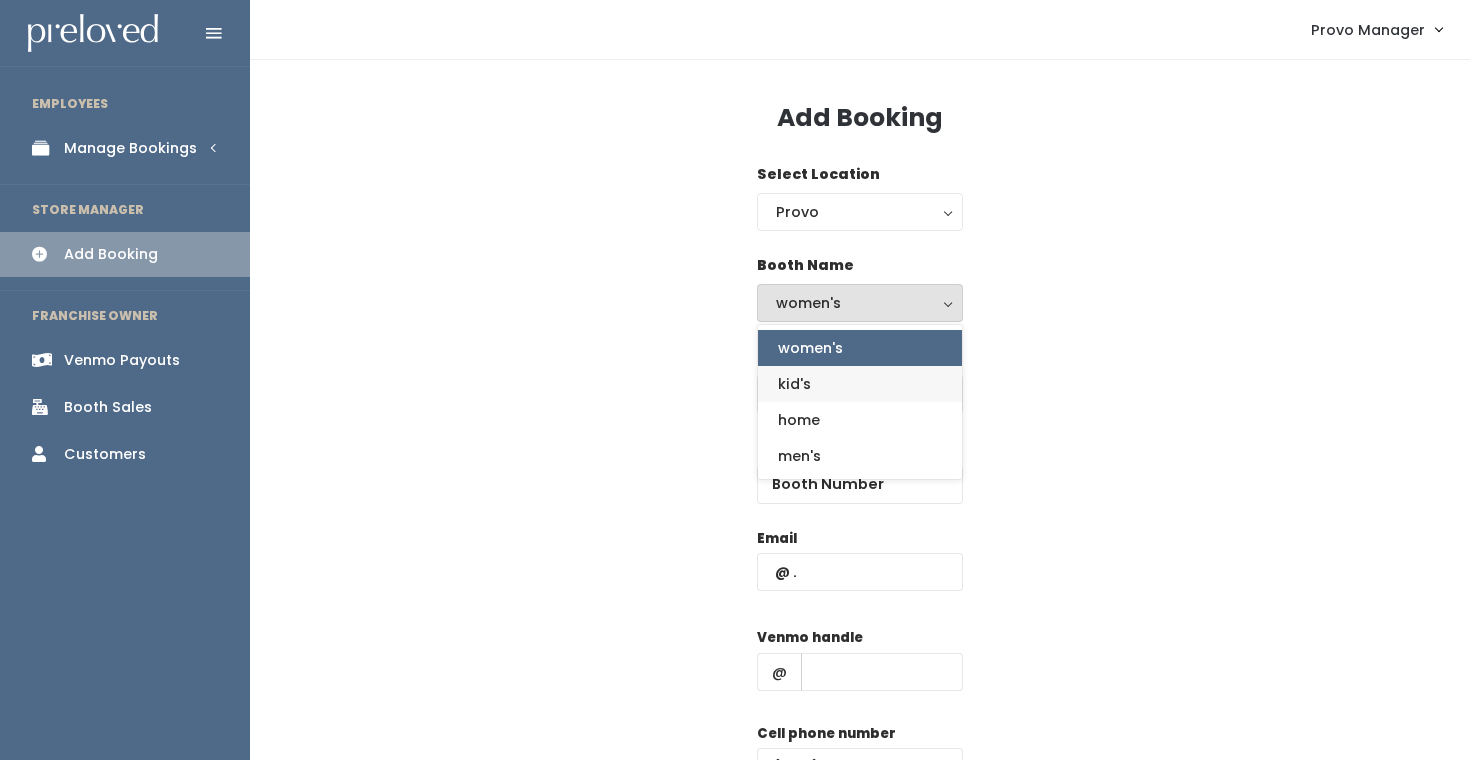 click on "kid's" at bounding box center [860, 384] 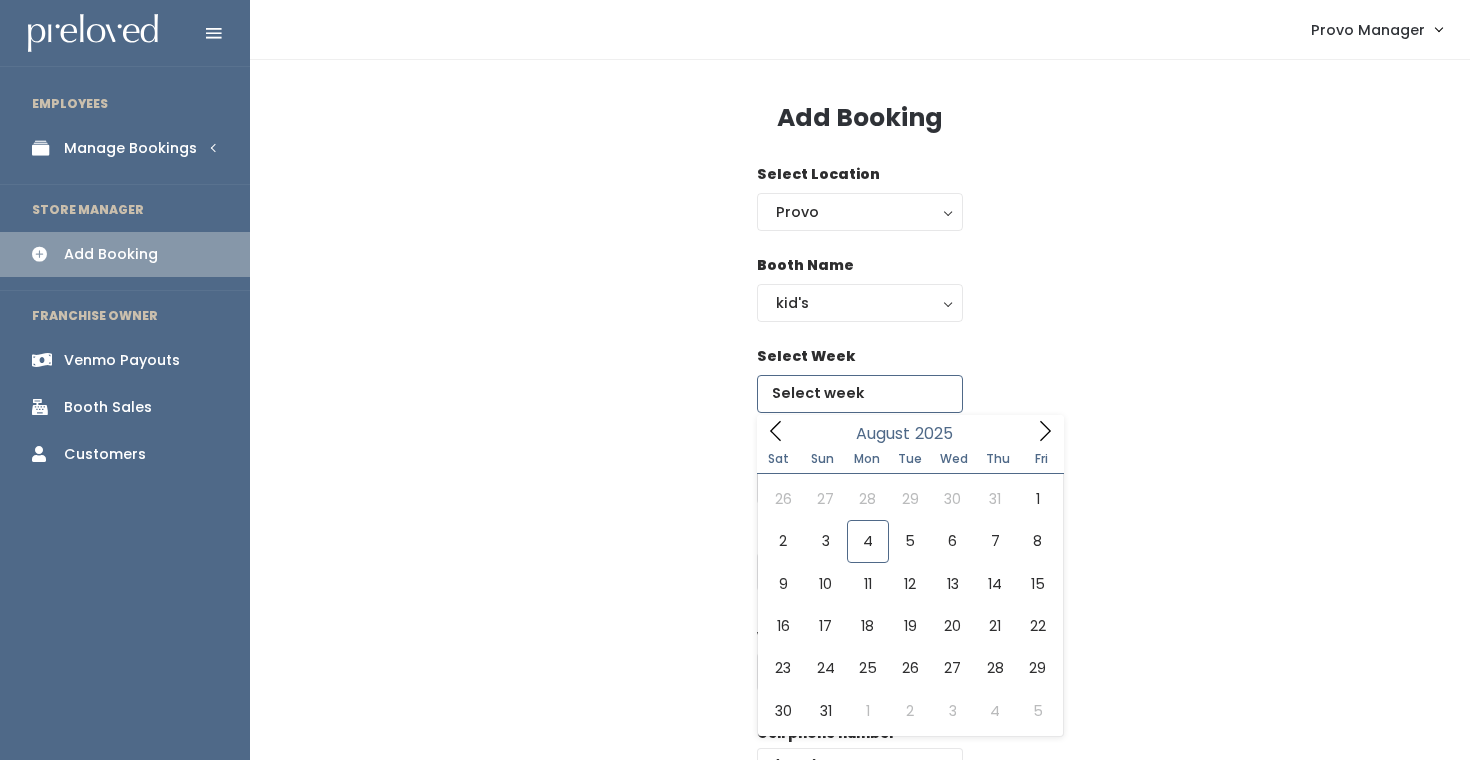 click at bounding box center [860, 394] 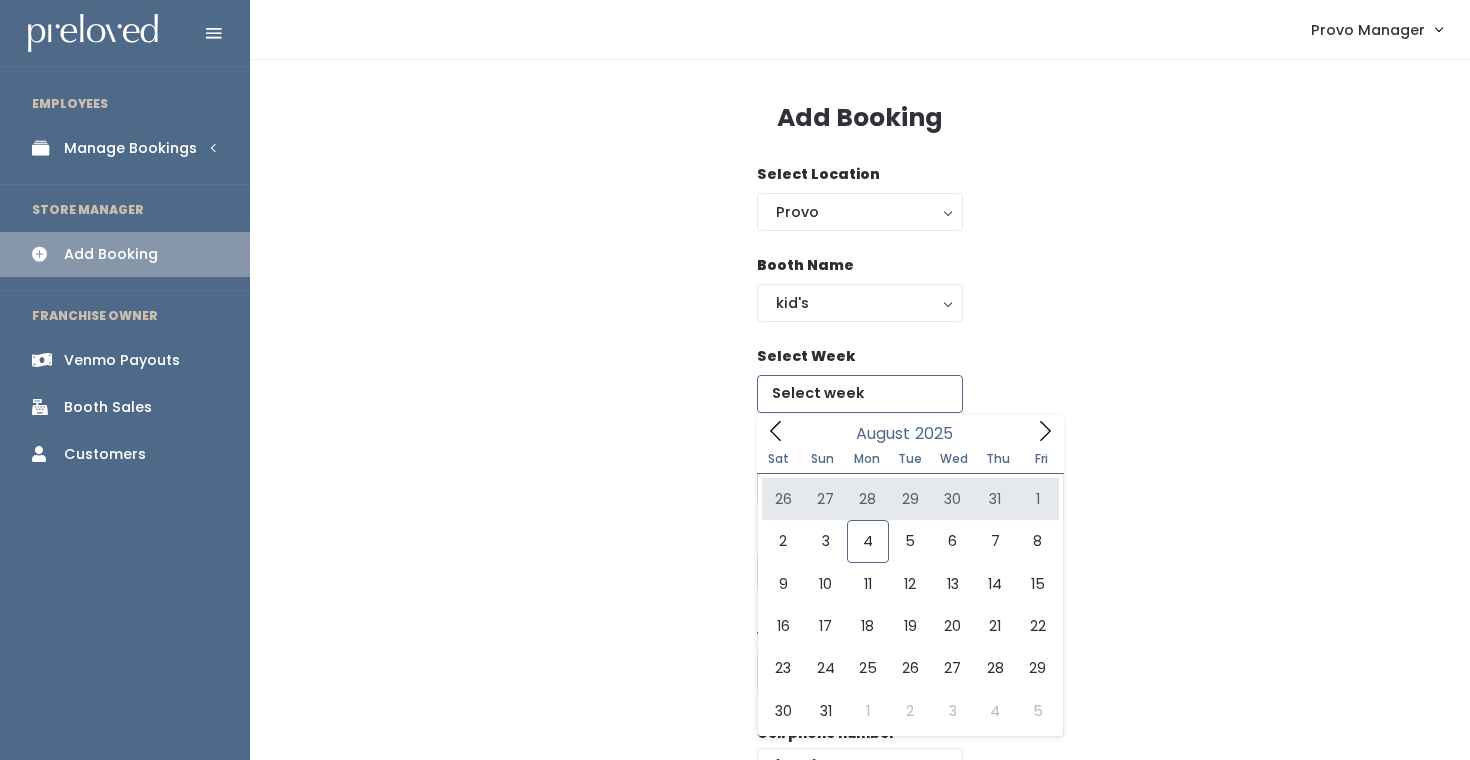click at bounding box center (1045, 430) 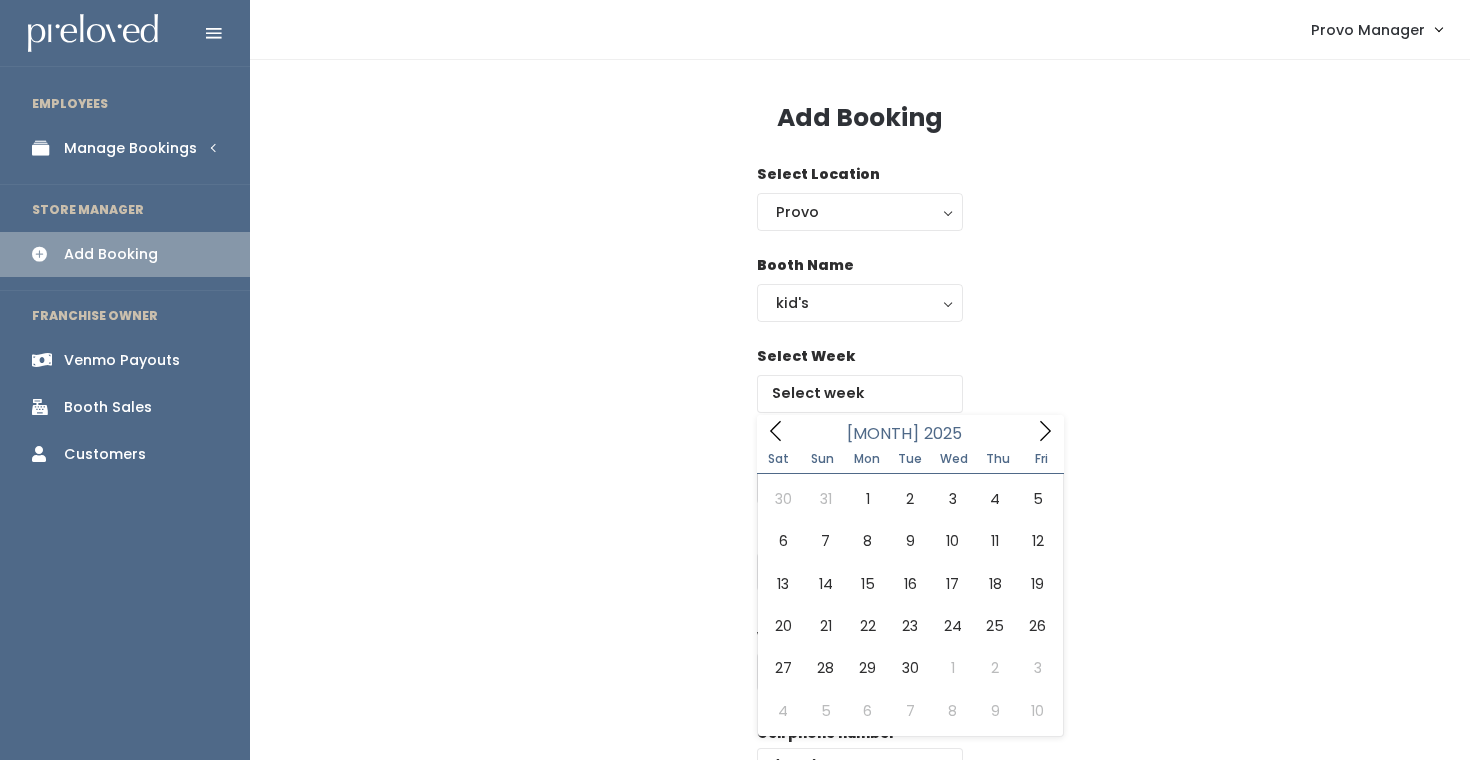 click on "Select Week" at bounding box center (860, 391) 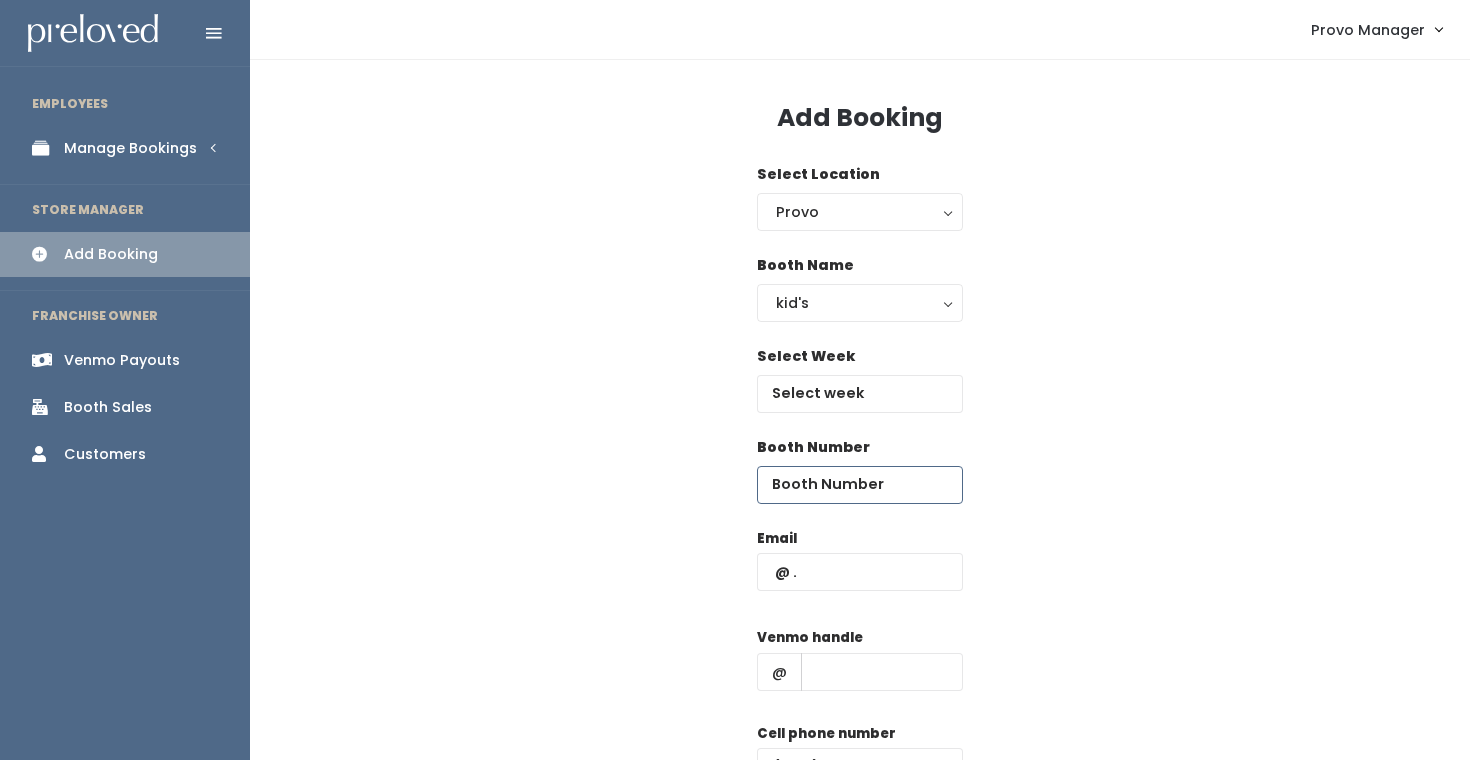 click at bounding box center (860, 485) 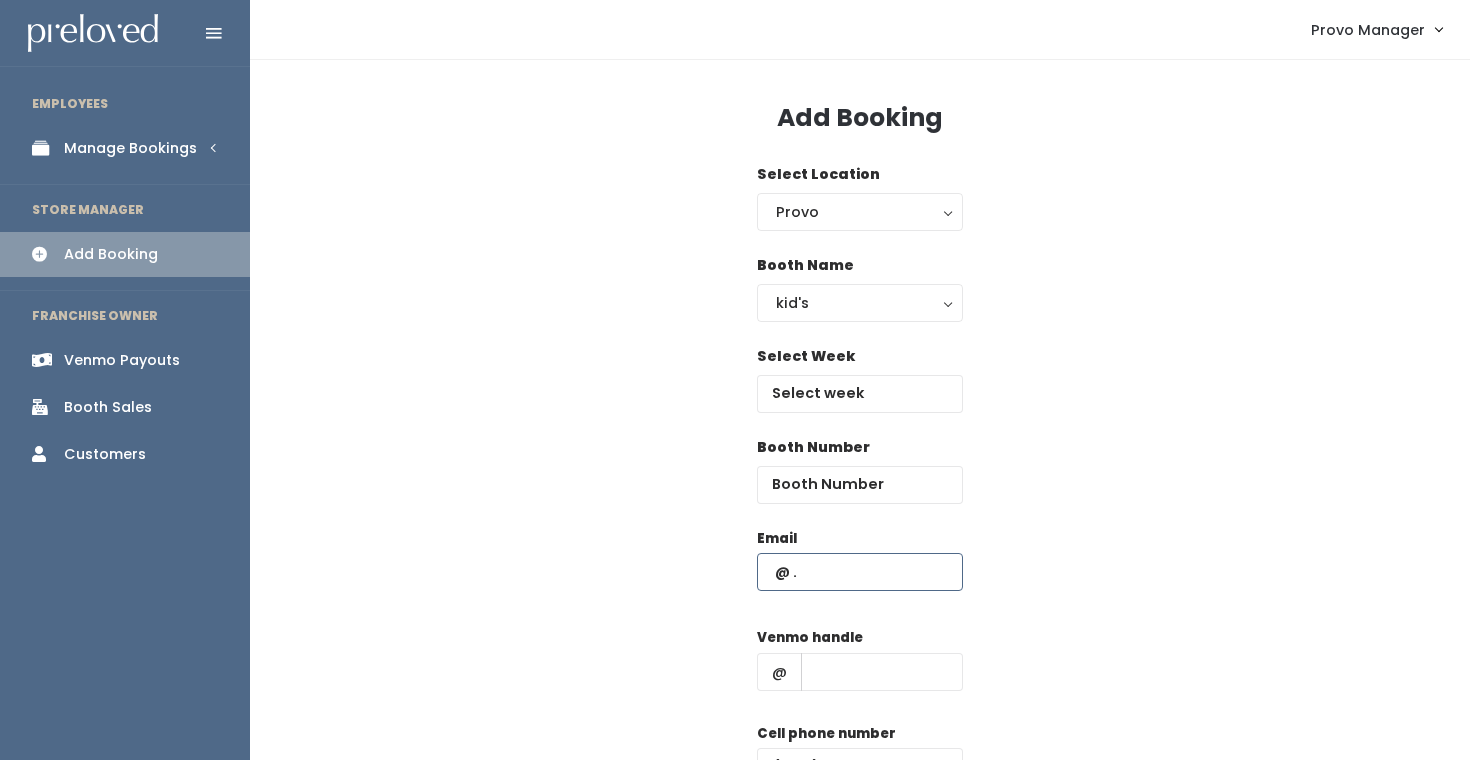 click at bounding box center [860, 572] 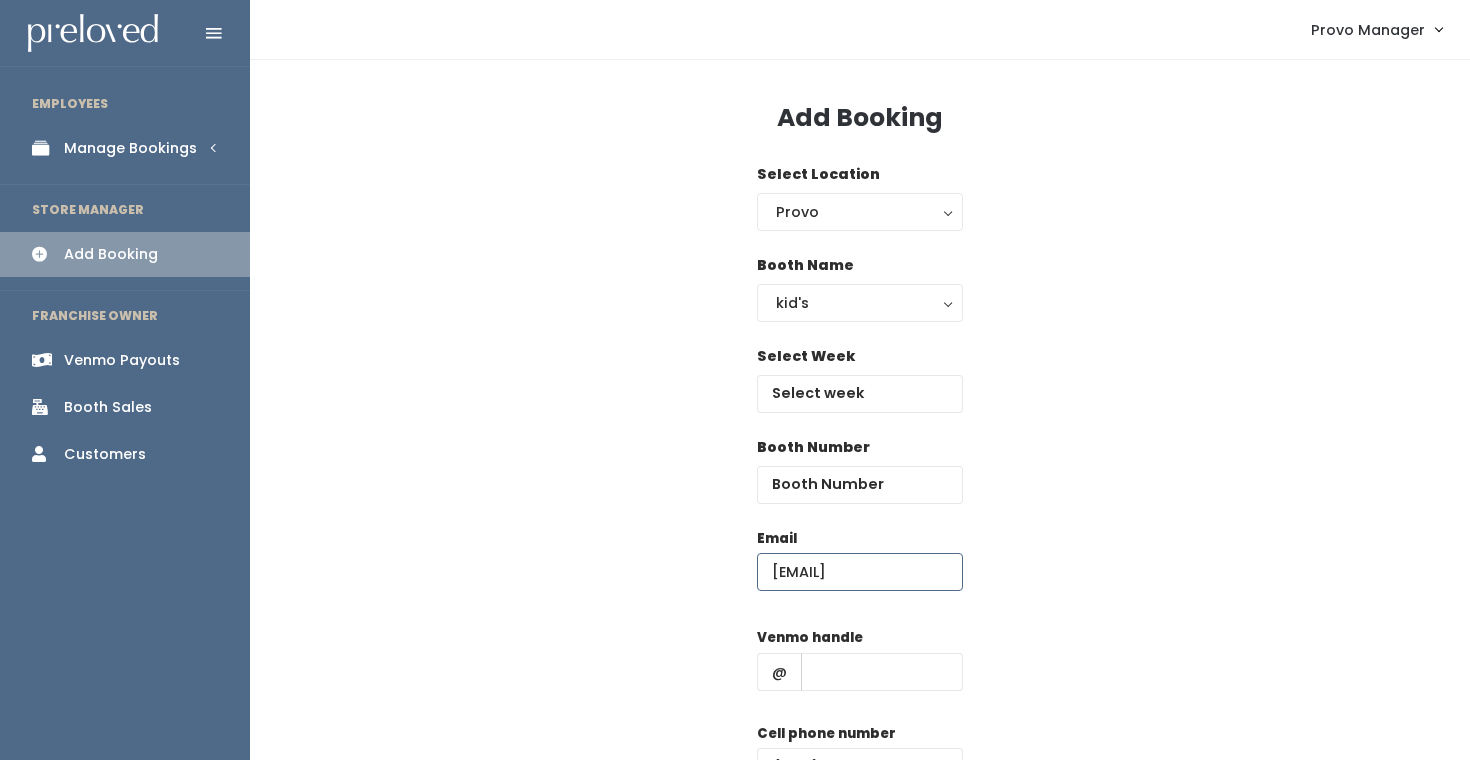 scroll, scrollTop: 0, scrollLeft: 13, axis: horizontal 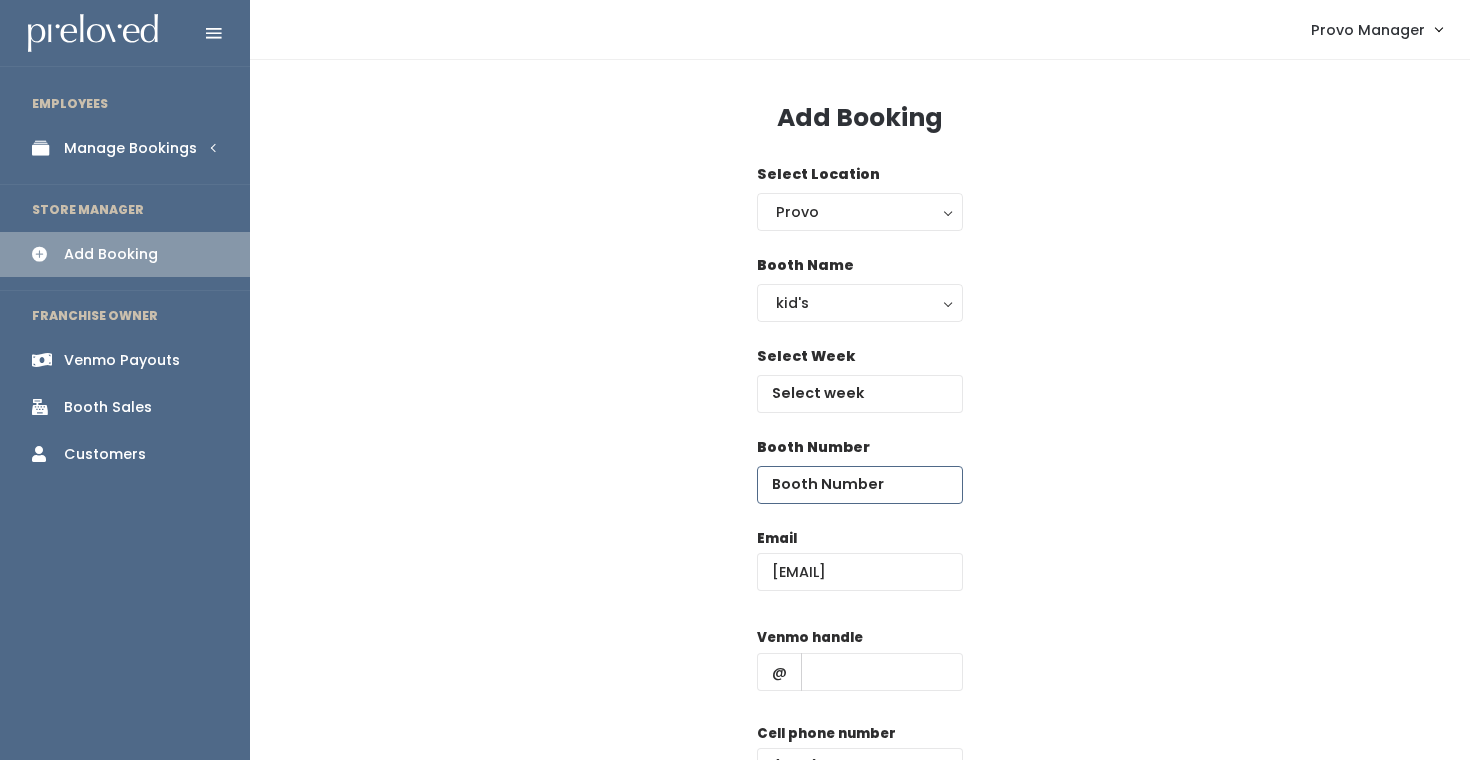 click at bounding box center [860, 485] 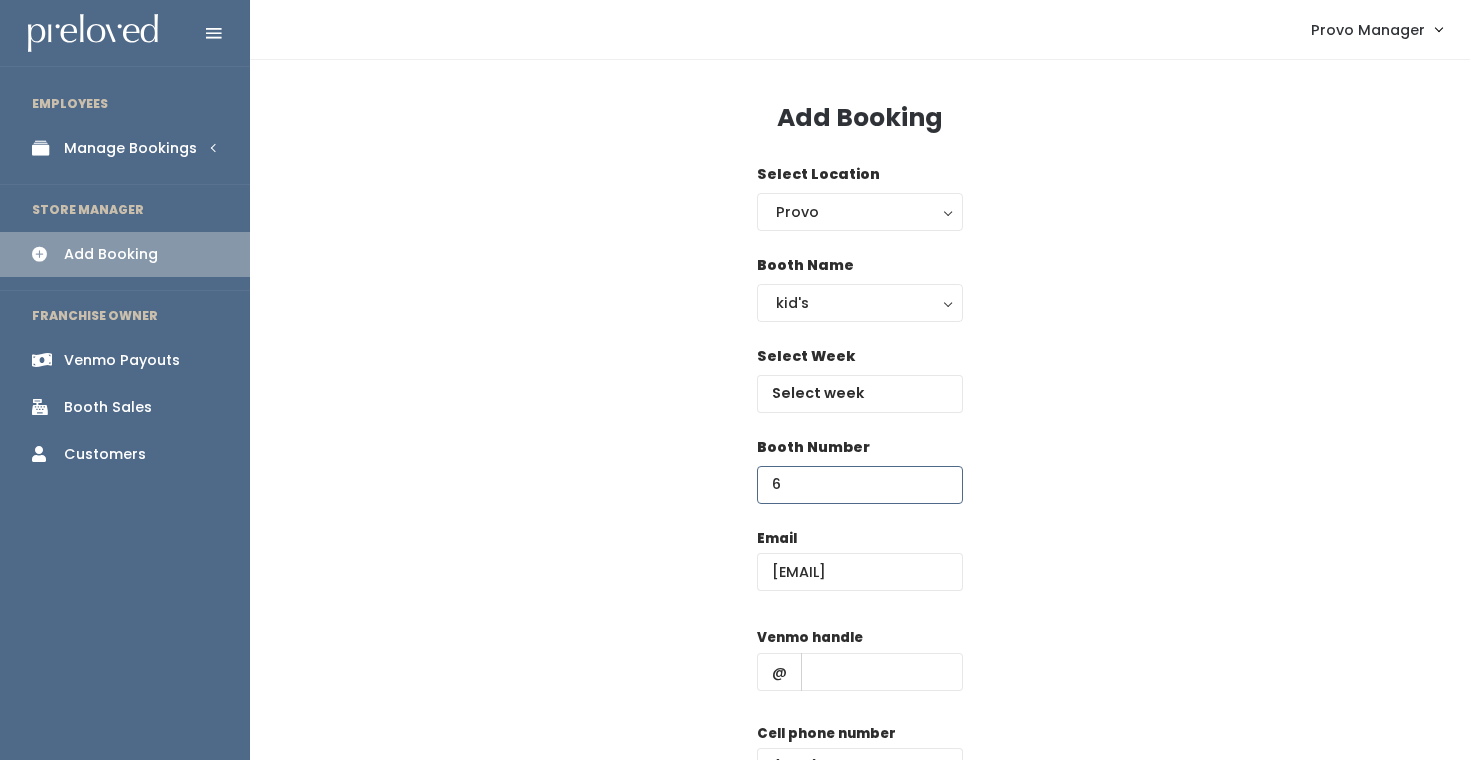 type on "6" 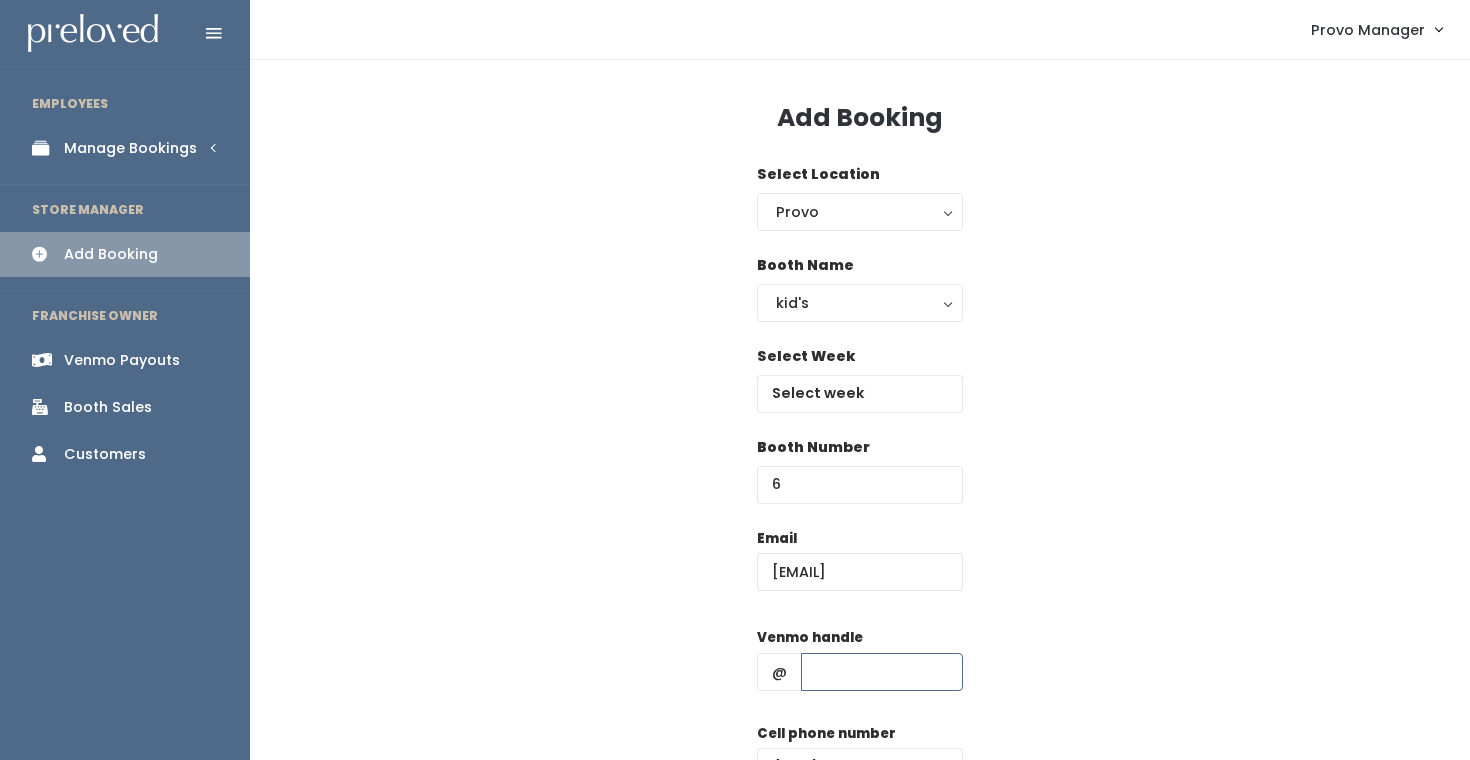 click at bounding box center [882, 672] 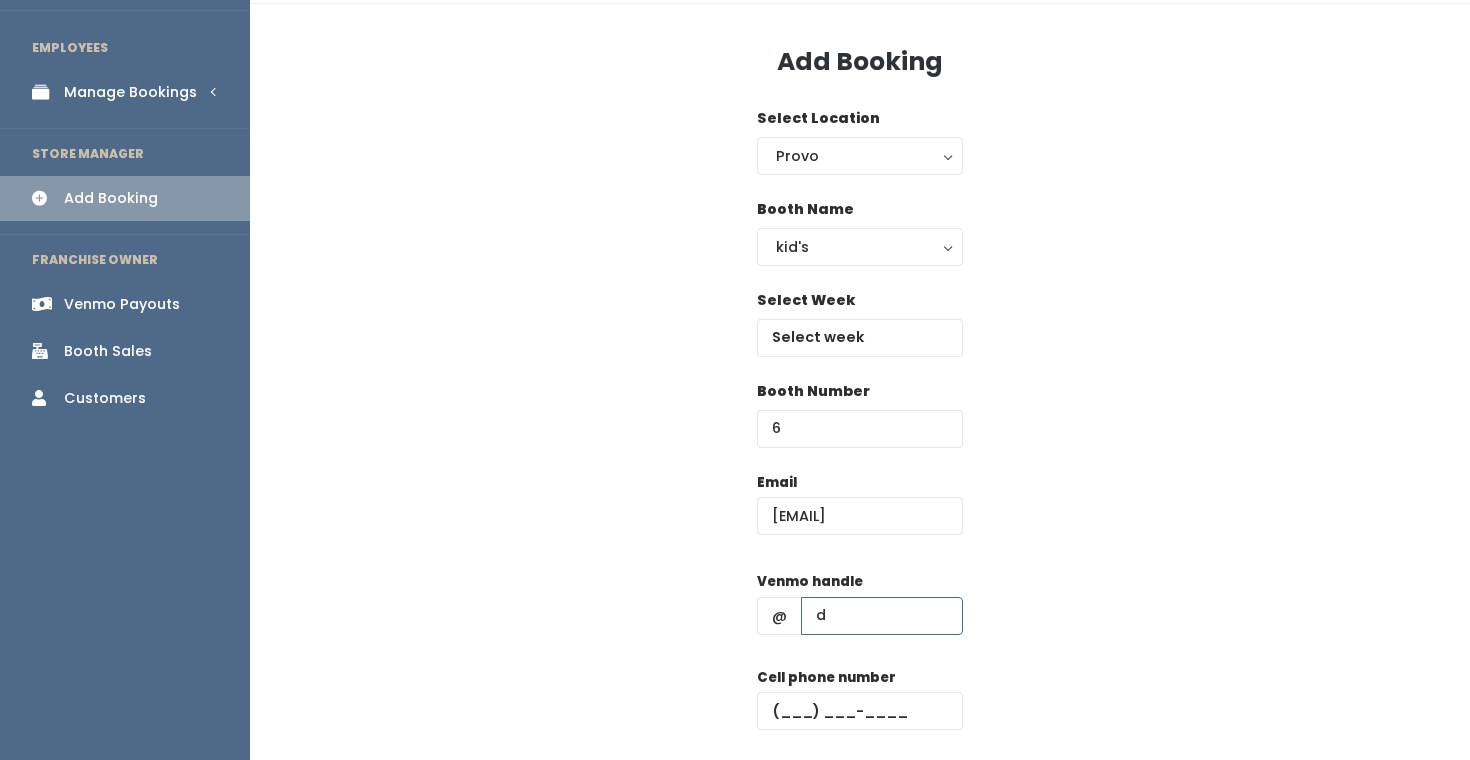 scroll, scrollTop: 63, scrollLeft: 0, axis: vertical 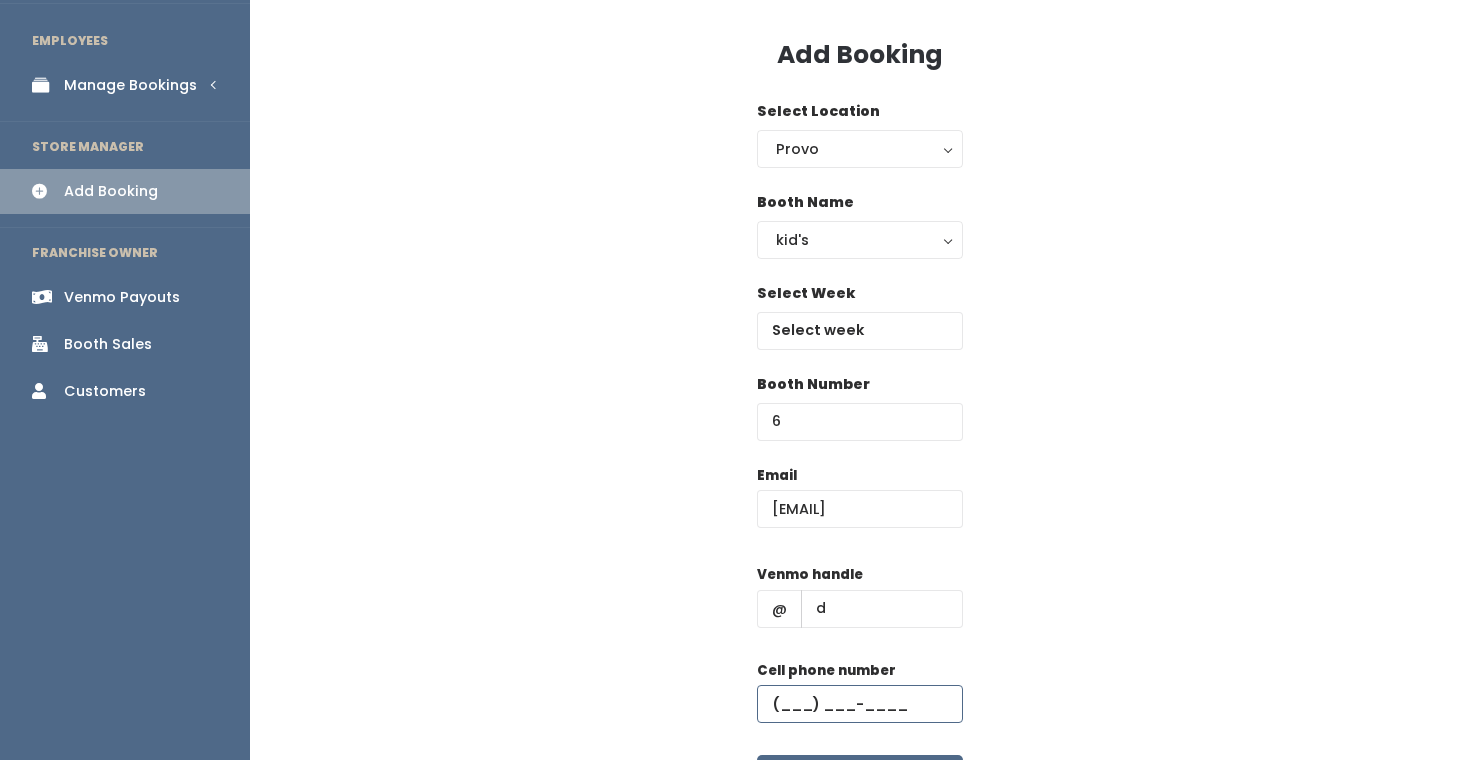 click at bounding box center [860, 704] 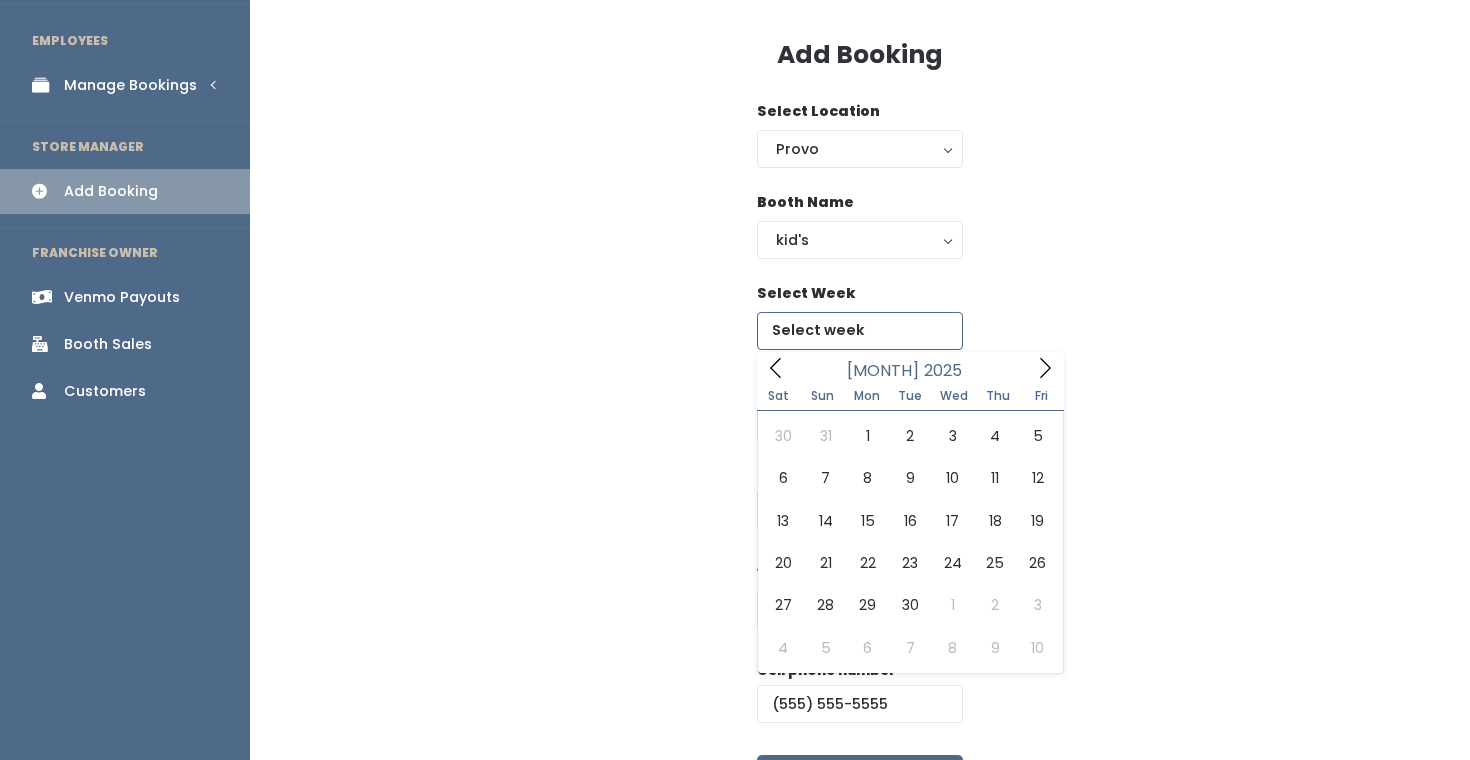 click at bounding box center (860, 331) 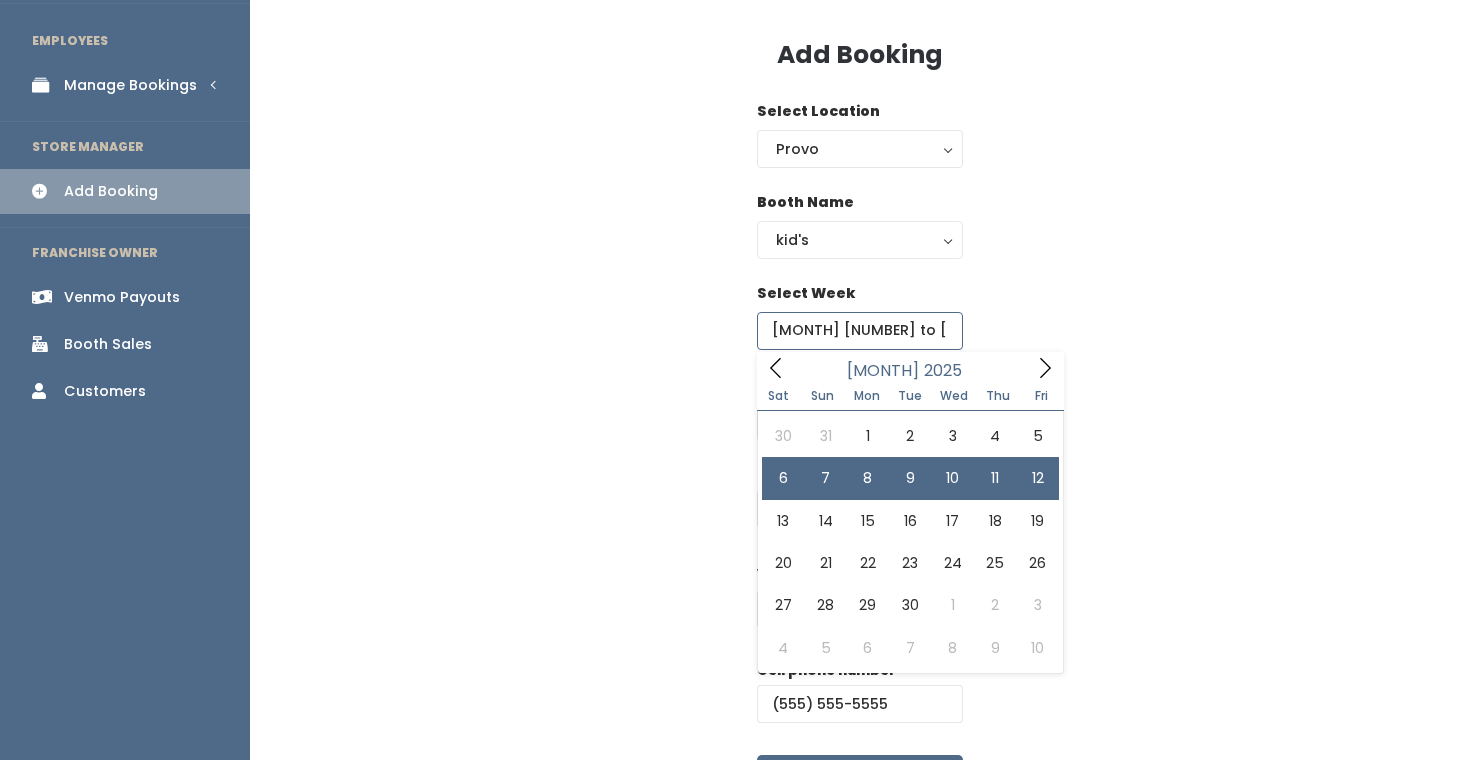 type on "September 6 to September 12" 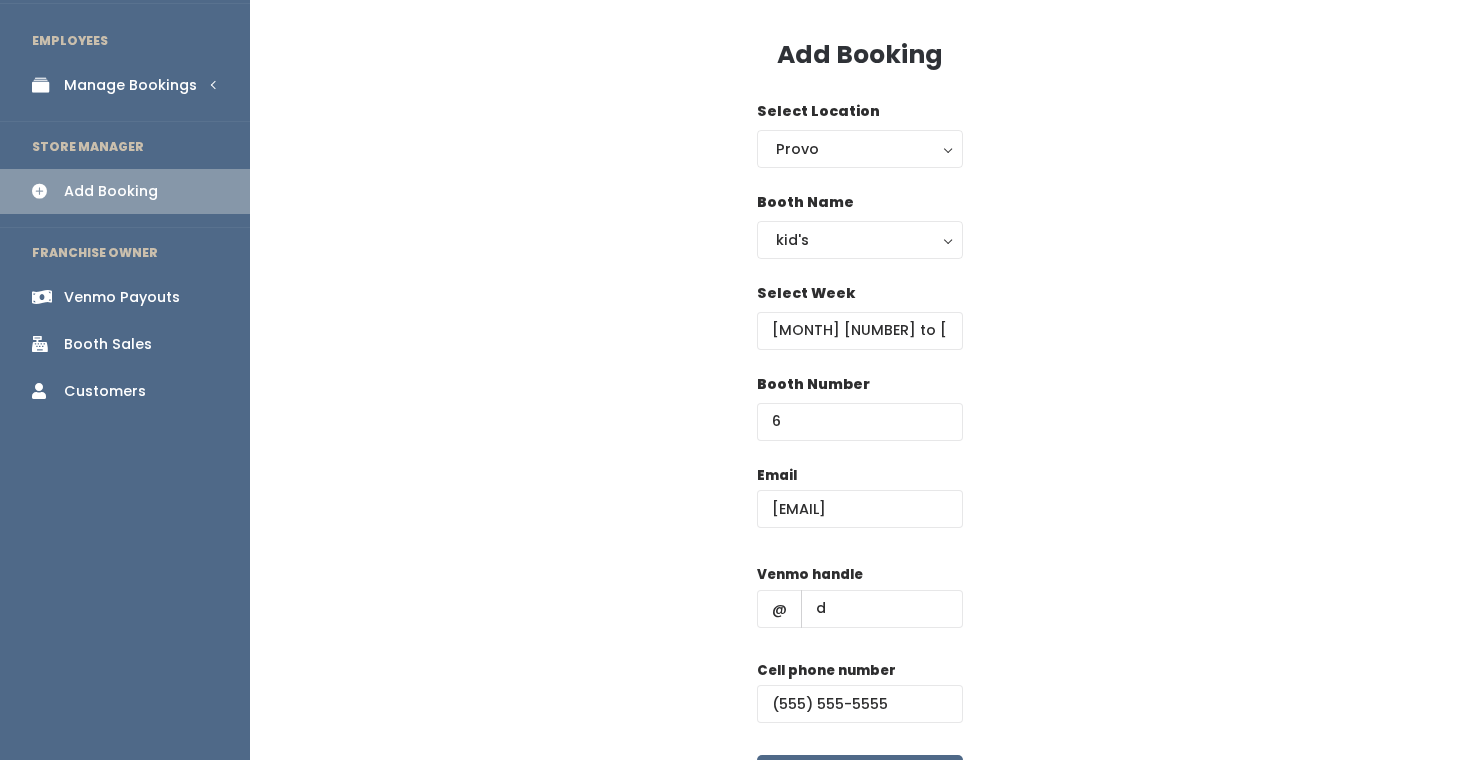 click on "Select Week
September 6 to September 12" at bounding box center [860, 328] 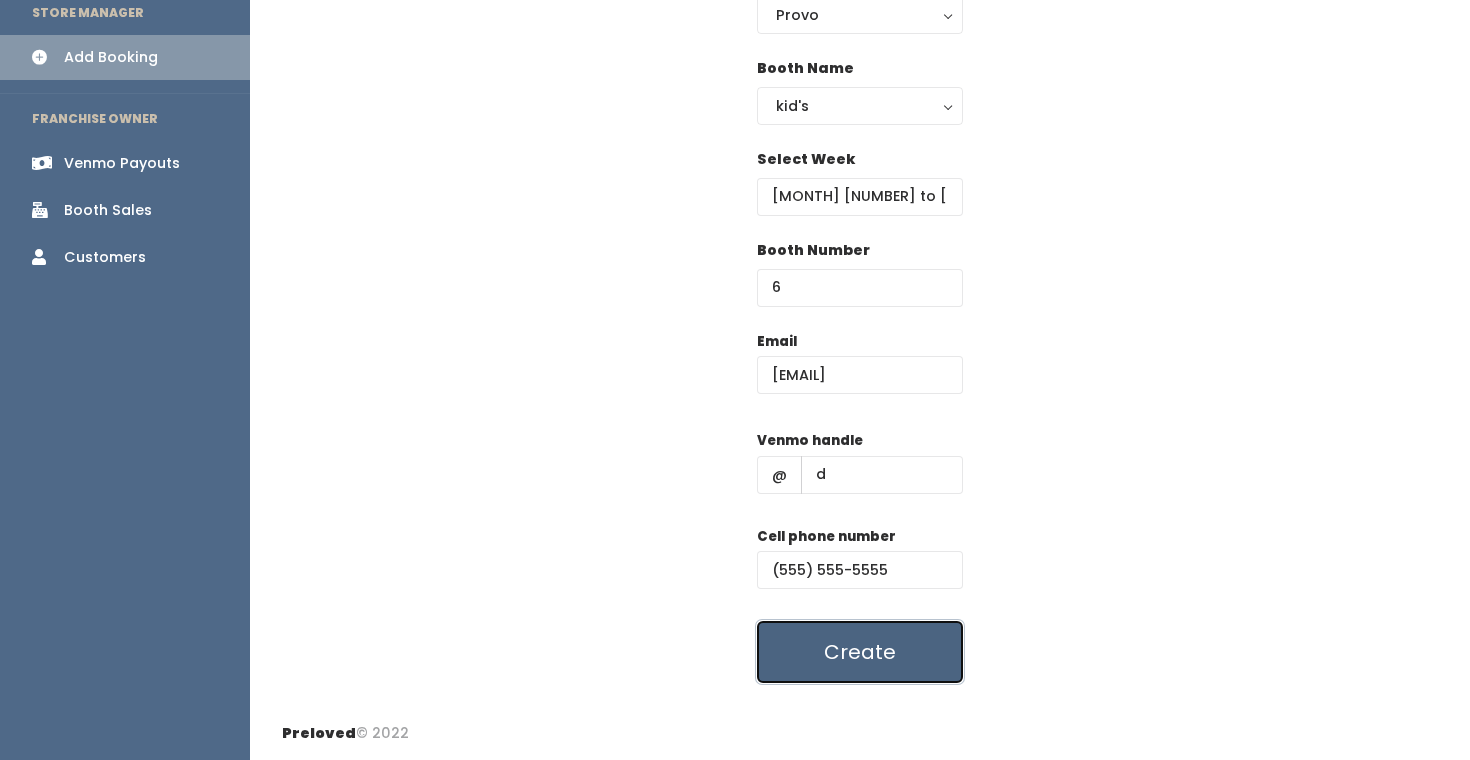 click on "Create" at bounding box center (860, 652) 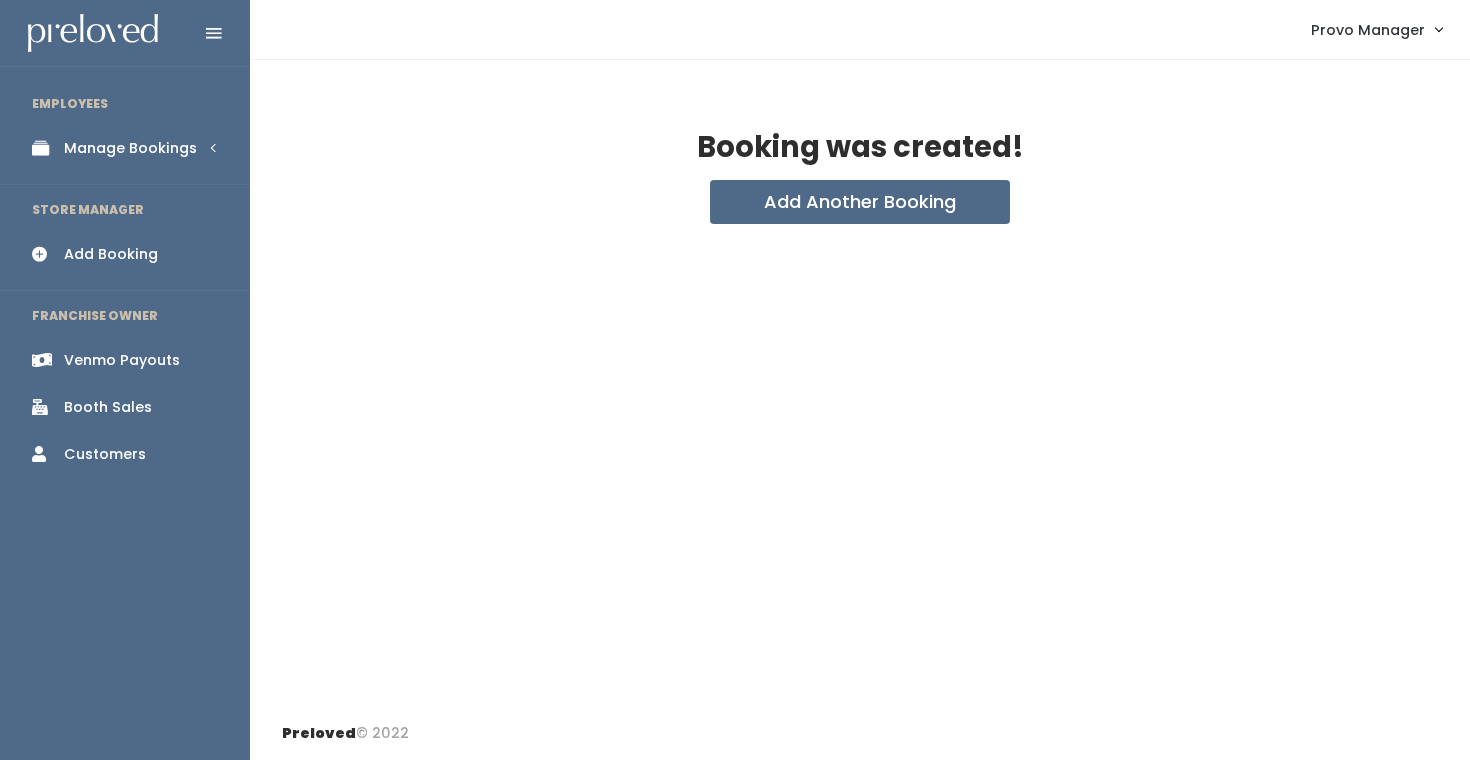 scroll, scrollTop: 0, scrollLeft: 0, axis: both 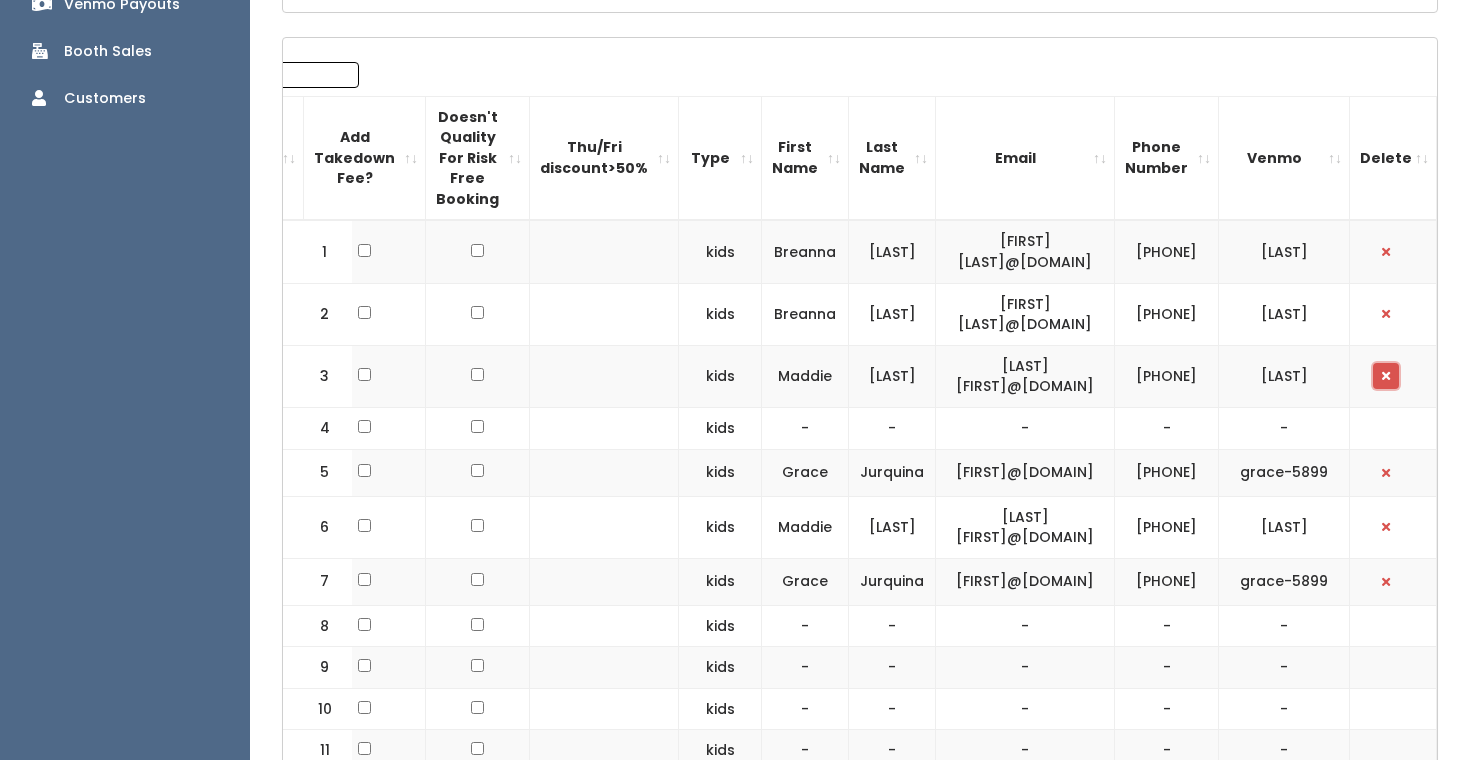 click at bounding box center [1386, 376] 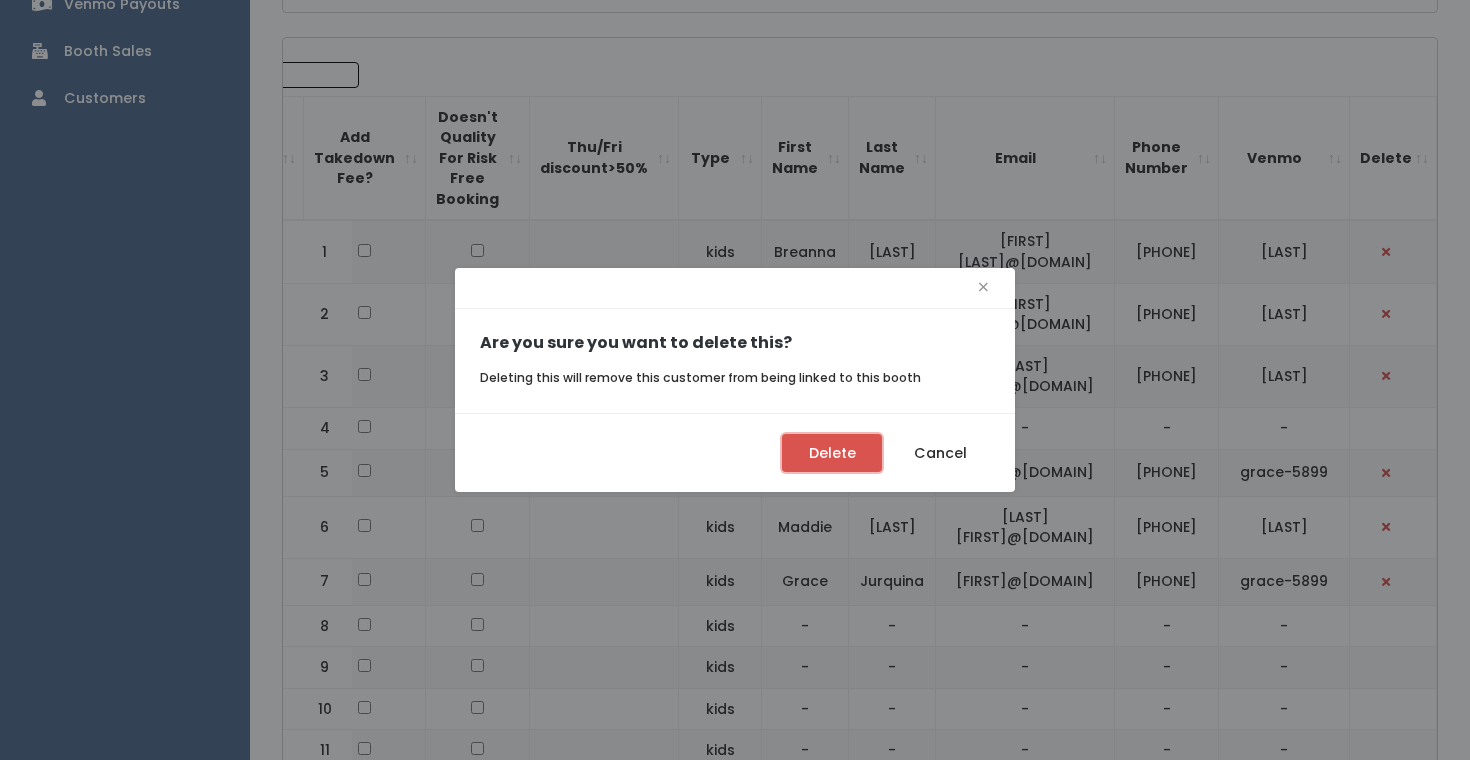click on "Delete" at bounding box center (832, 453) 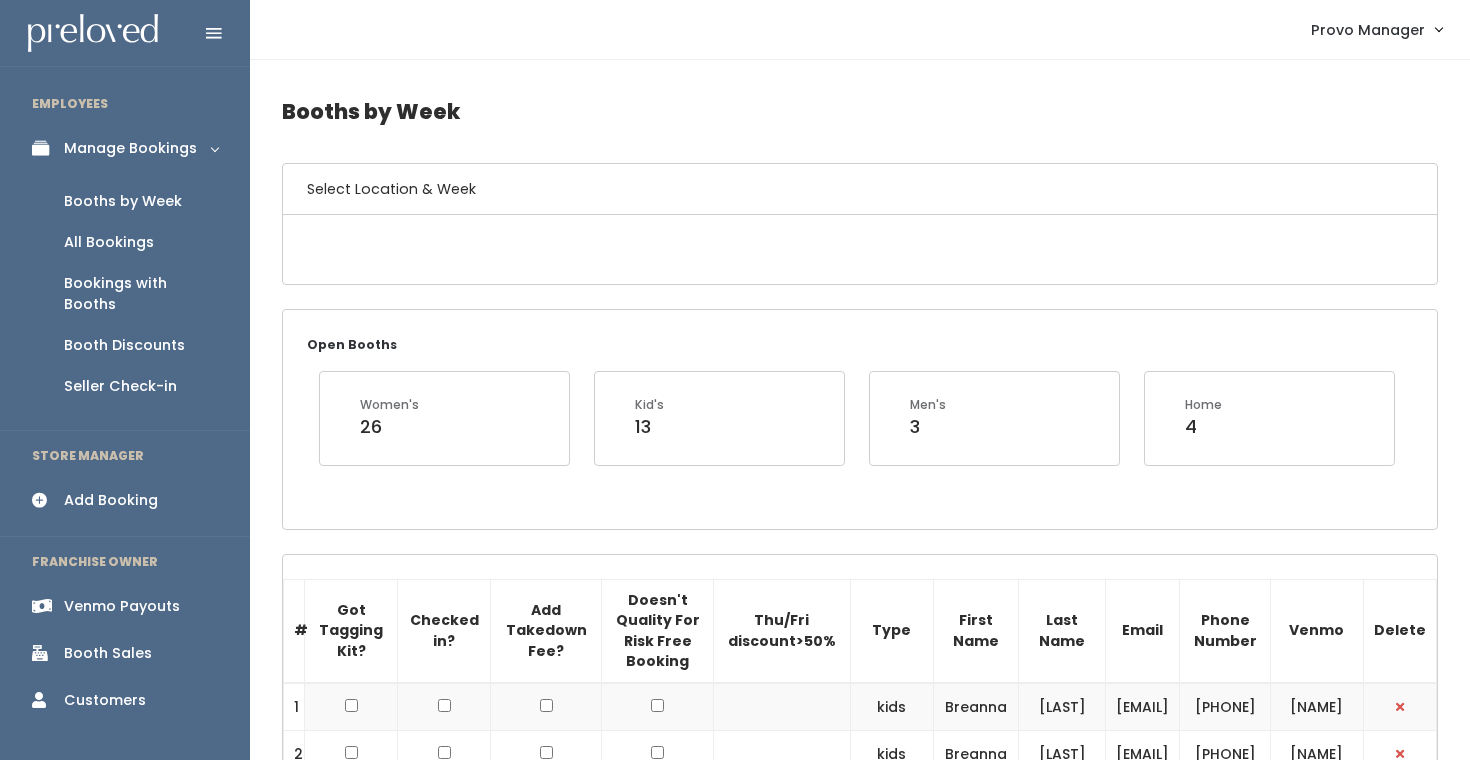 scroll, scrollTop: 602, scrollLeft: 0, axis: vertical 